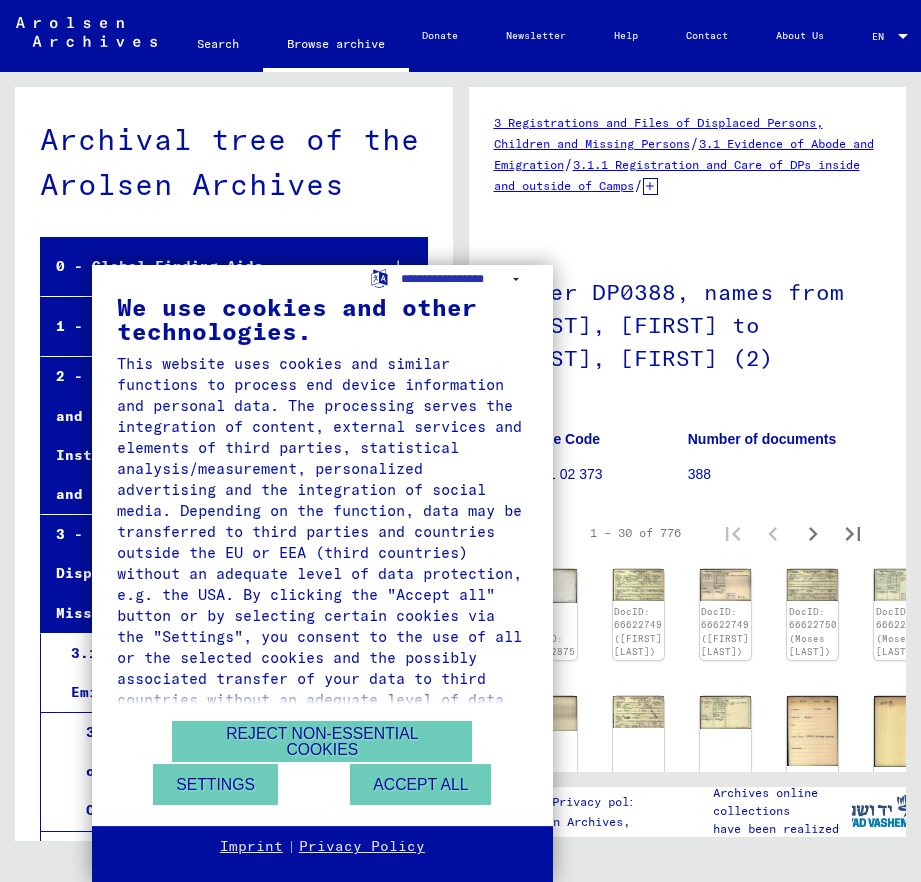 scroll, scrollTop: 0, scrollLeft: 0, axis: both 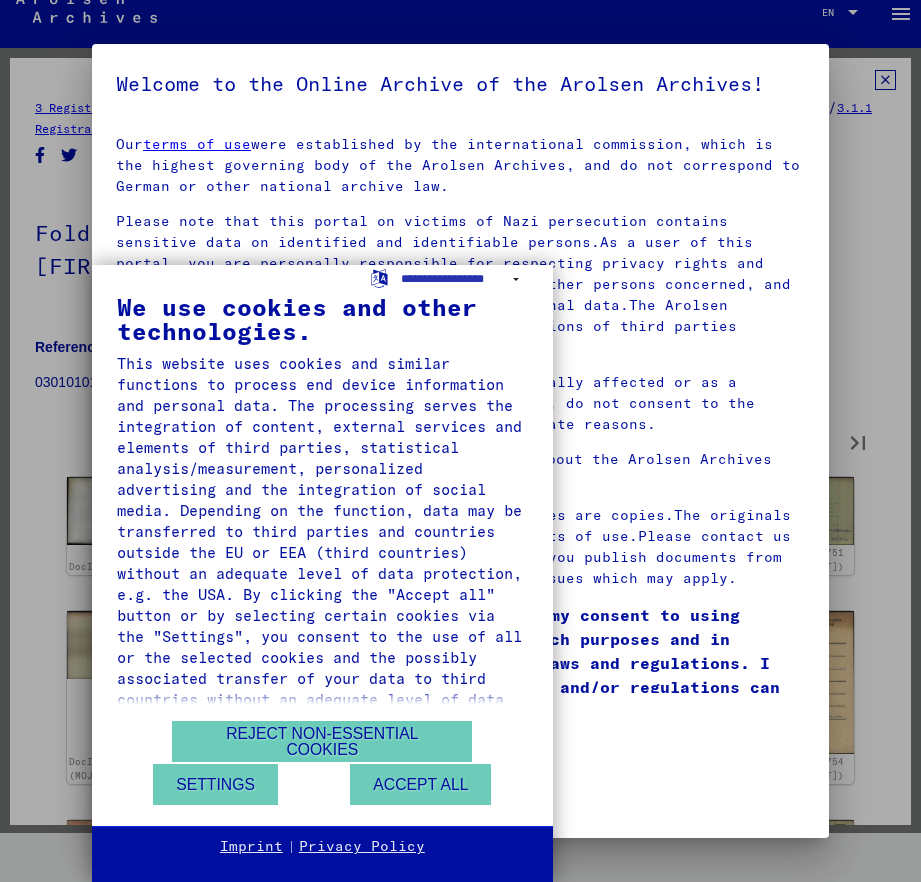 type on "*" 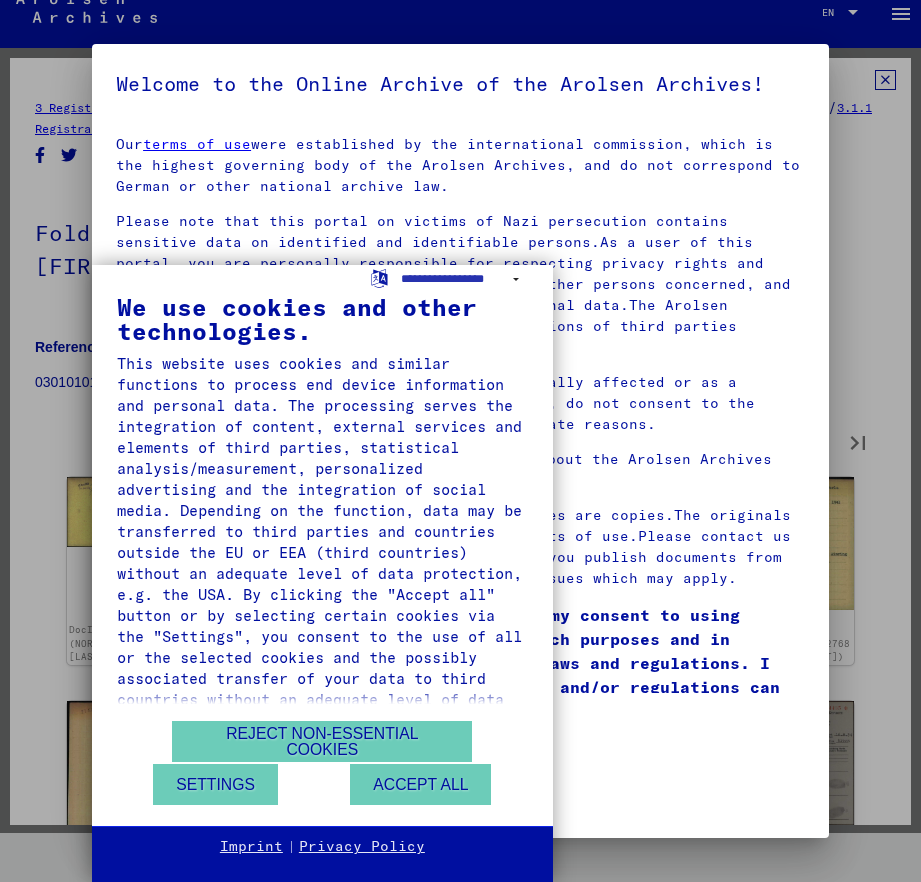 type on "*" 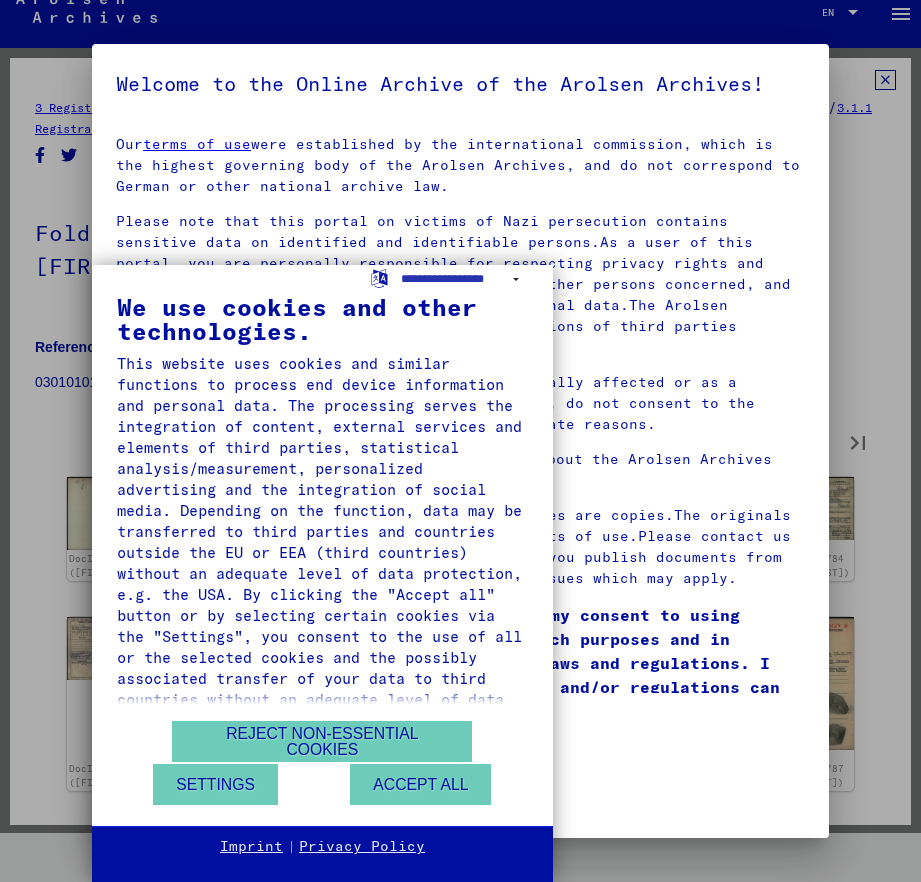type on "*" 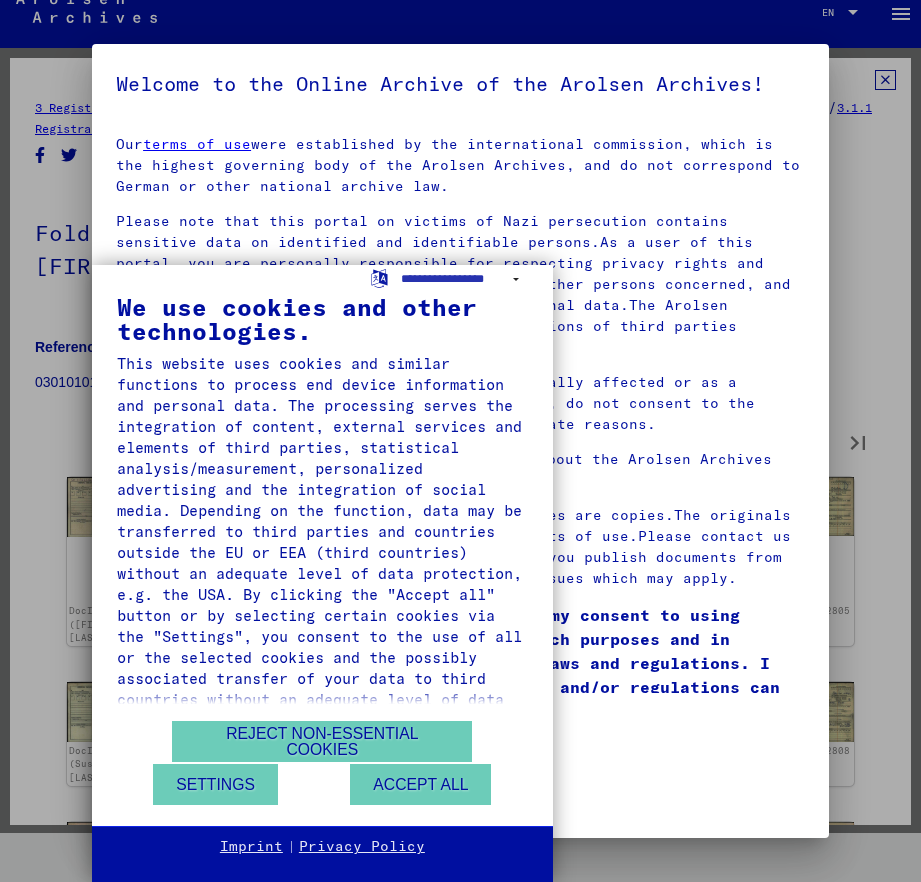 type on "*" 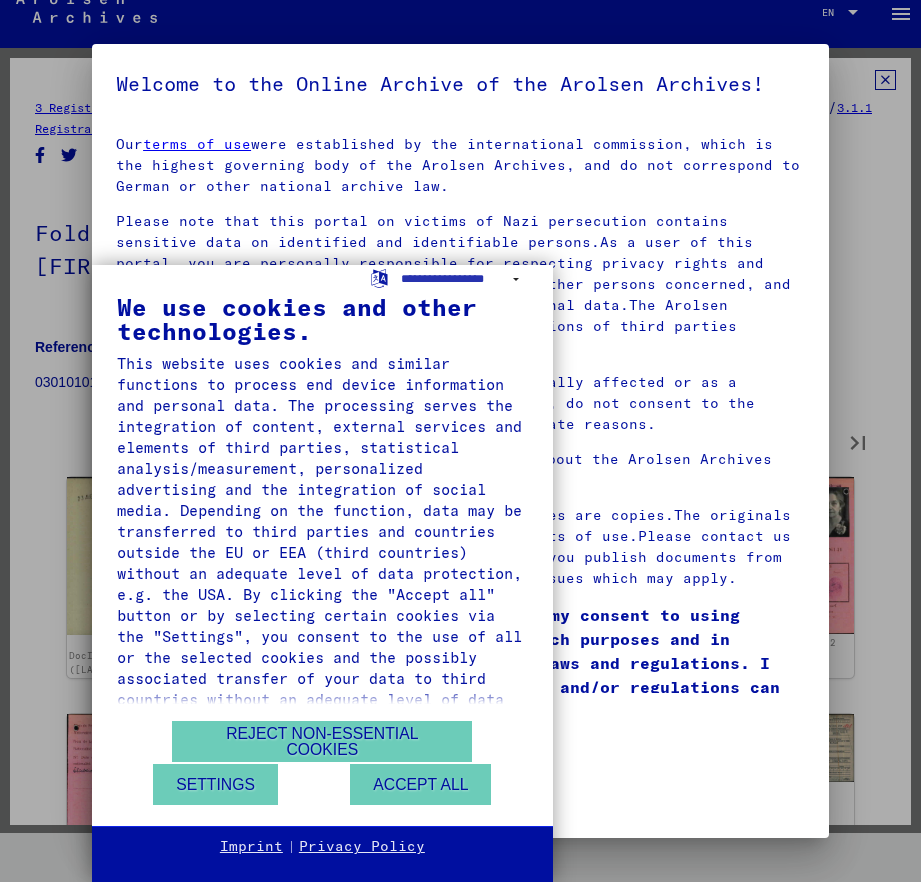 type on "*" 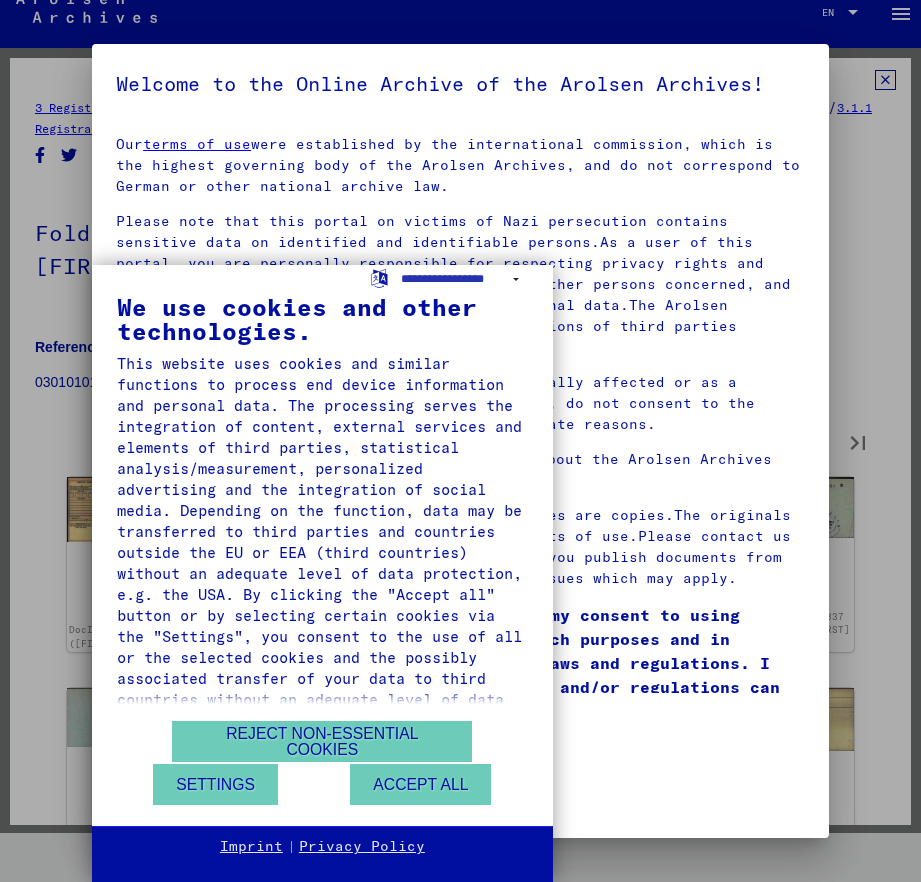 type on "*" 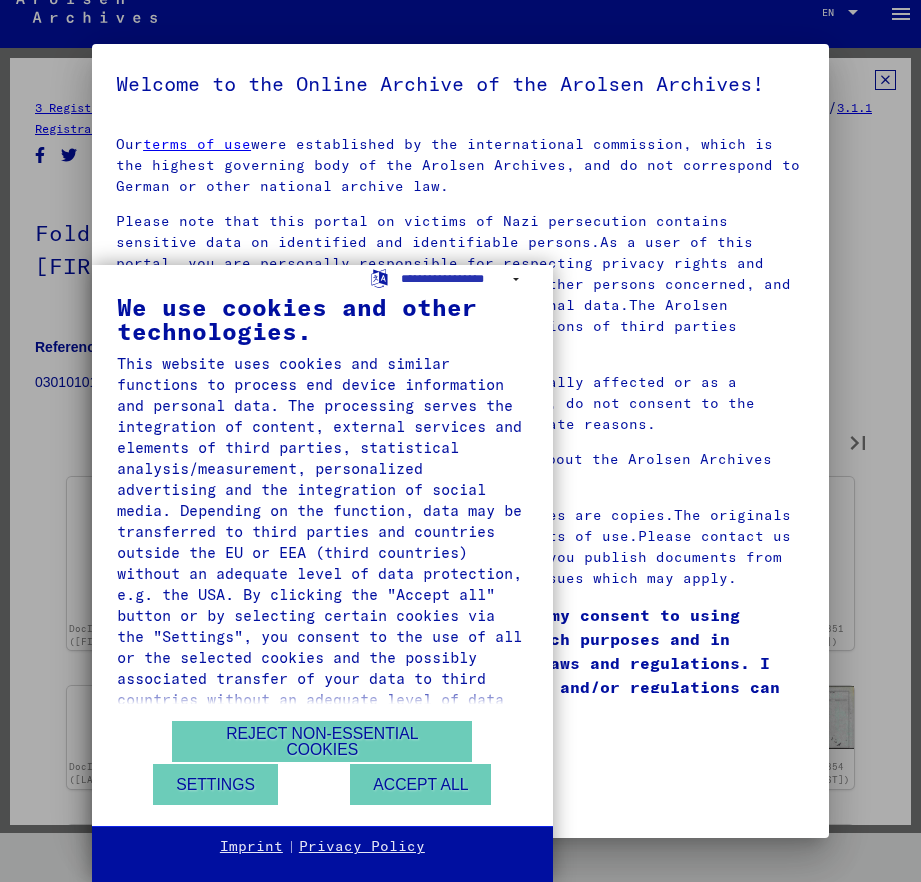 type on "*" 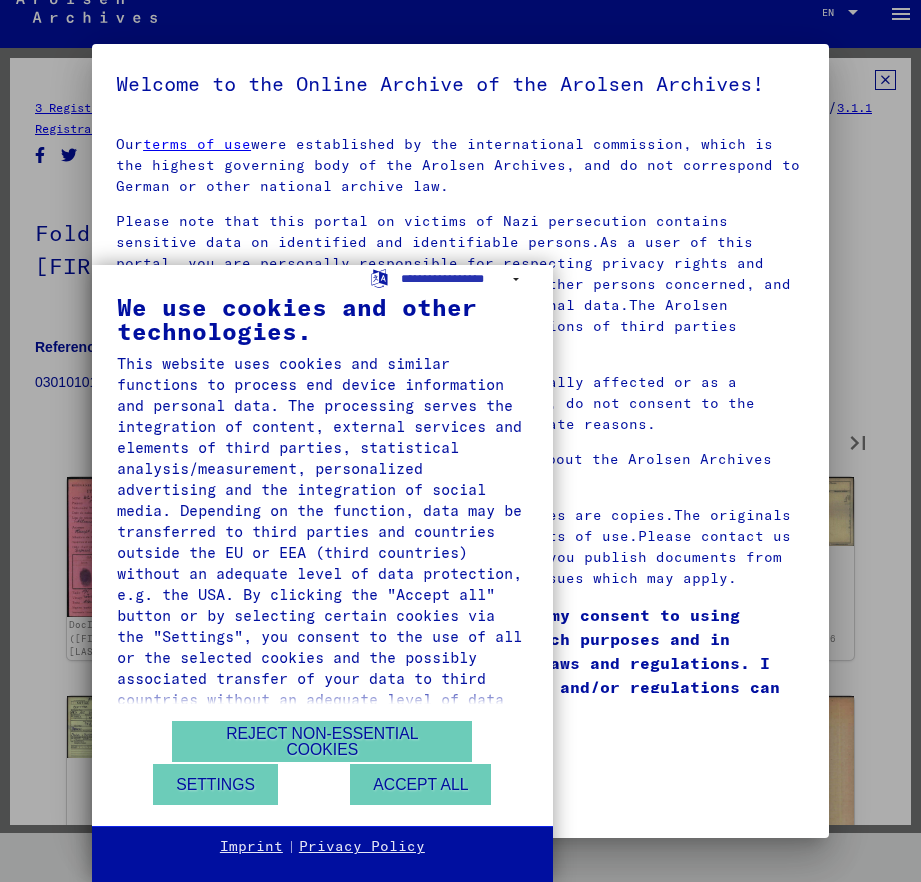 type on "*" 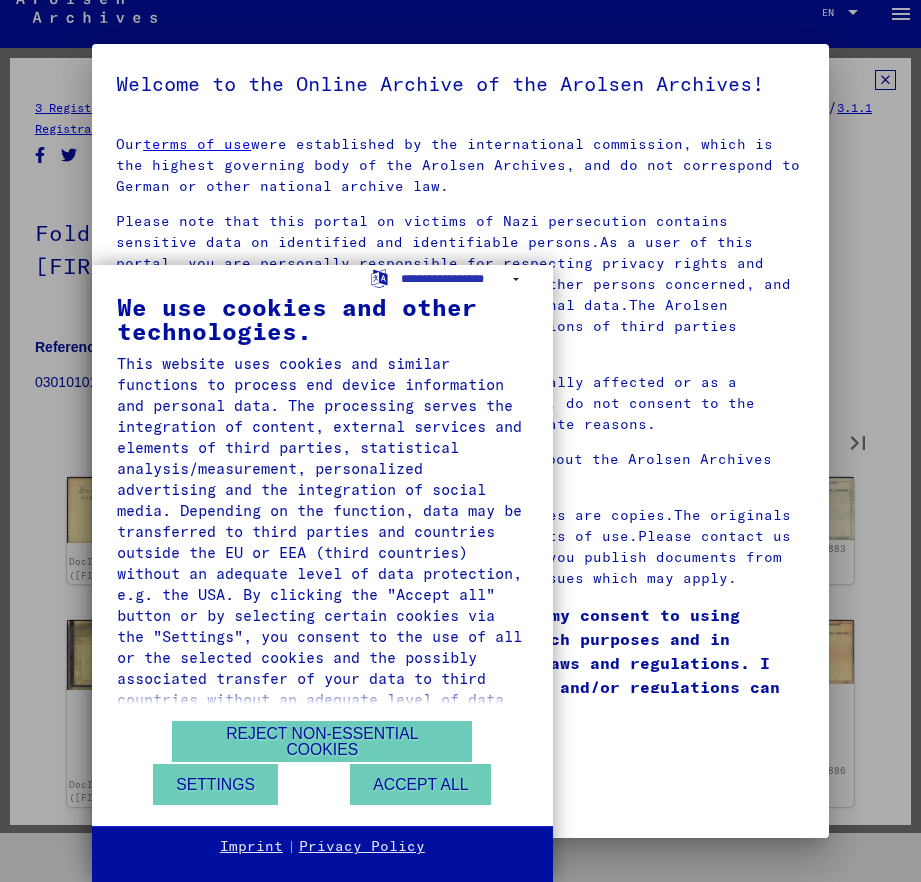type on "**" 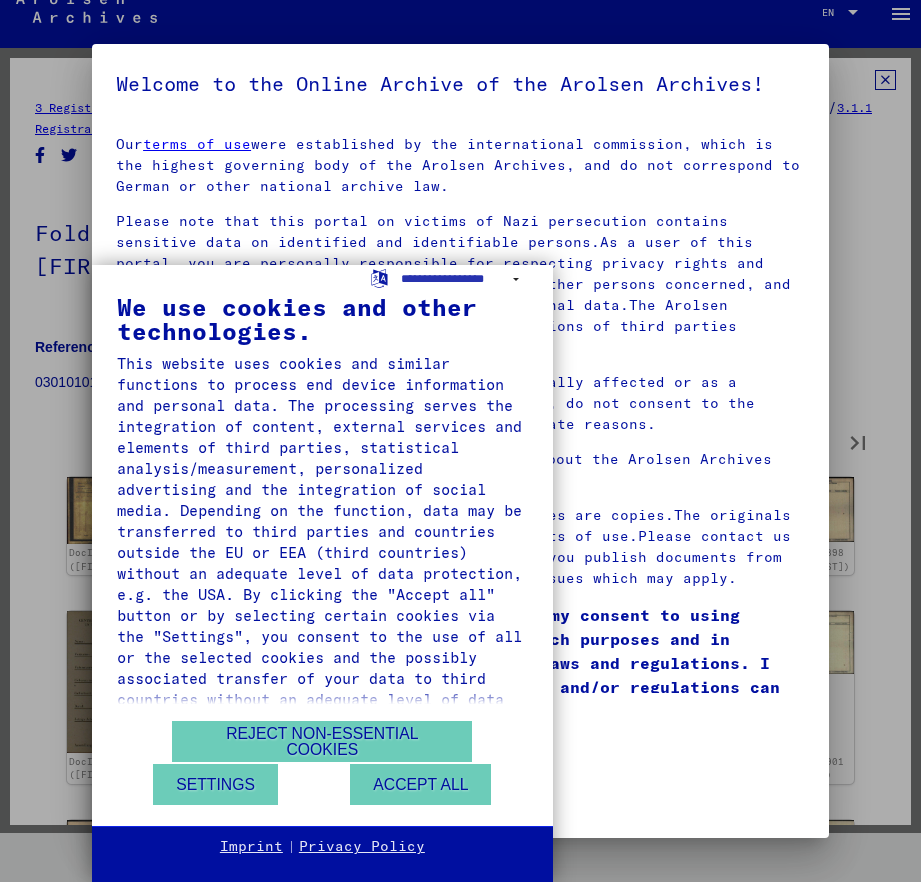 type on "**" 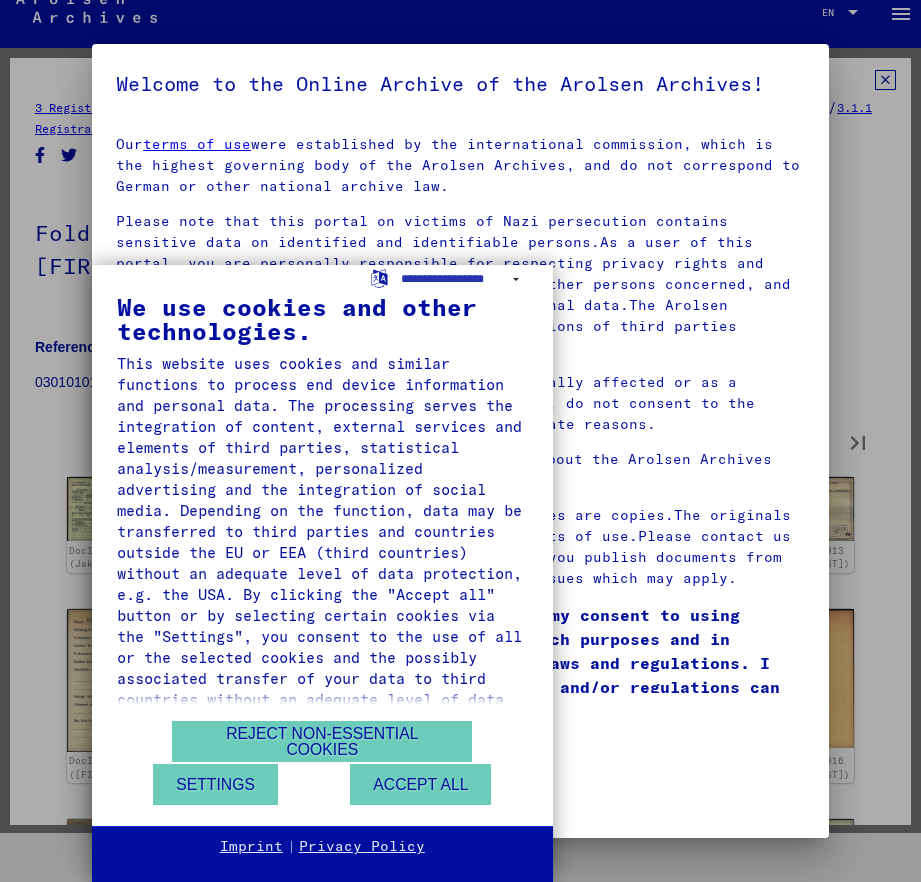 type on "**" 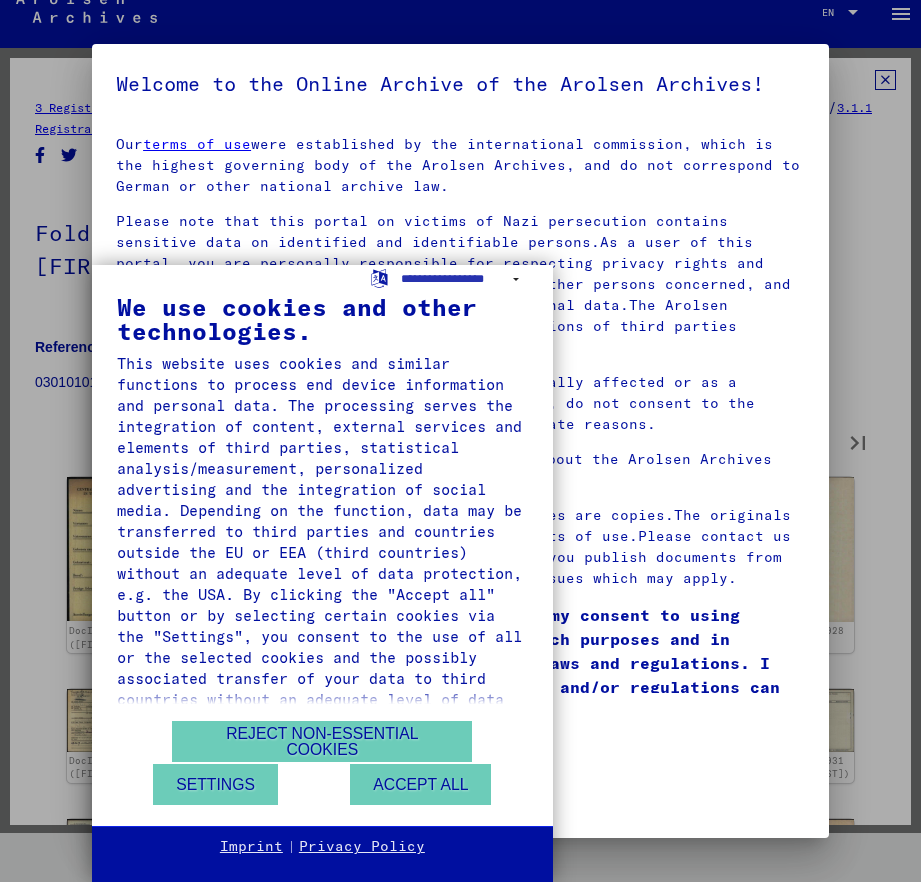 type on "**" 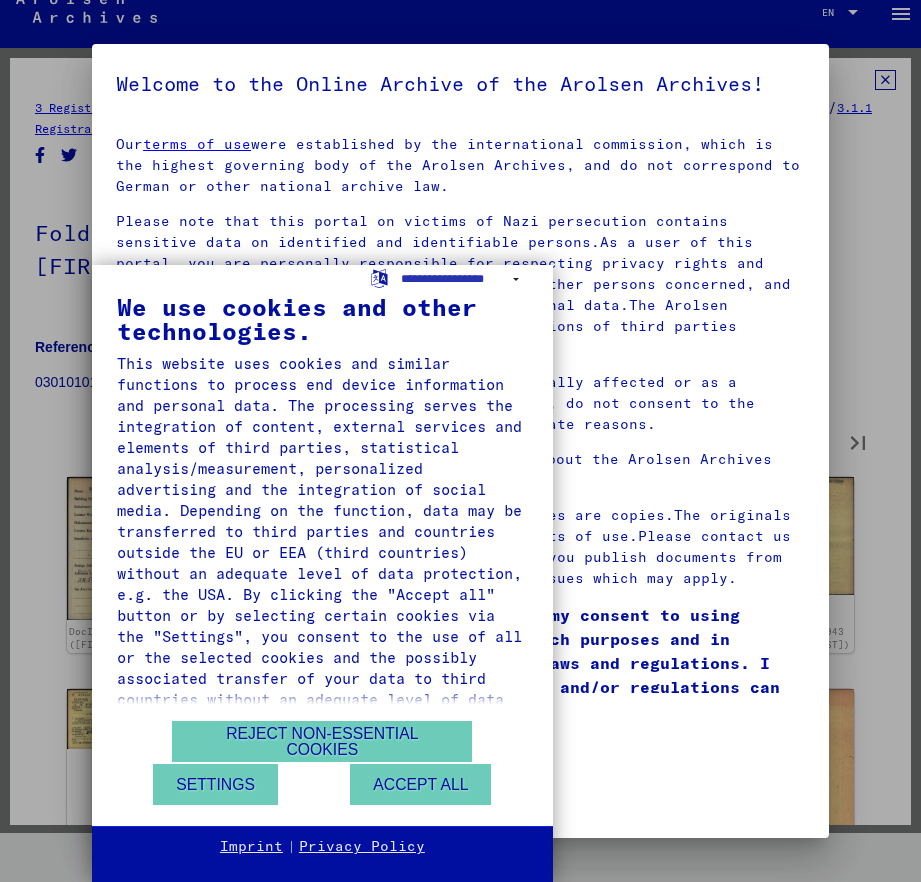 type on "**" 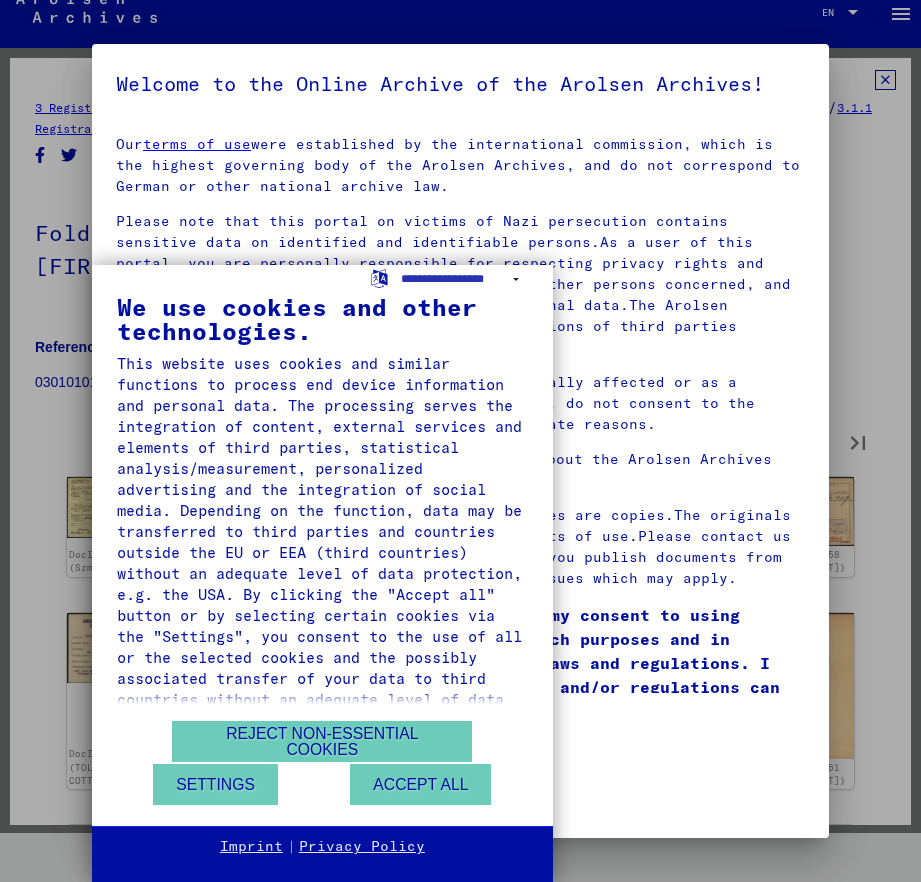 type on "**" 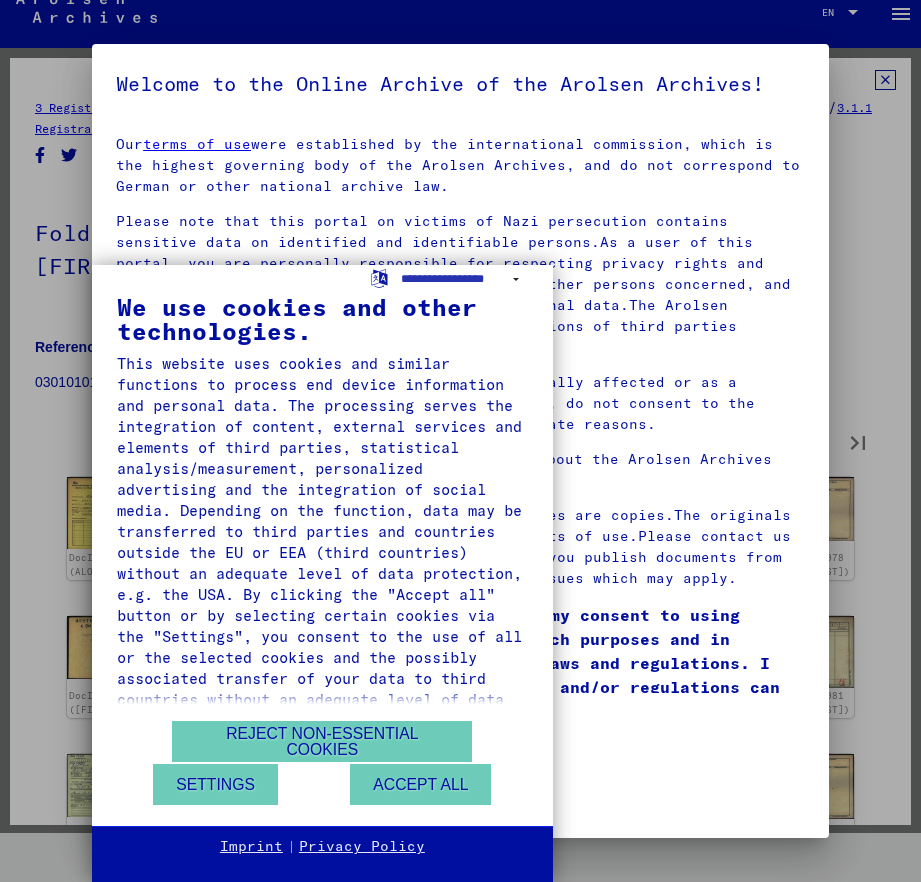 type on "**" 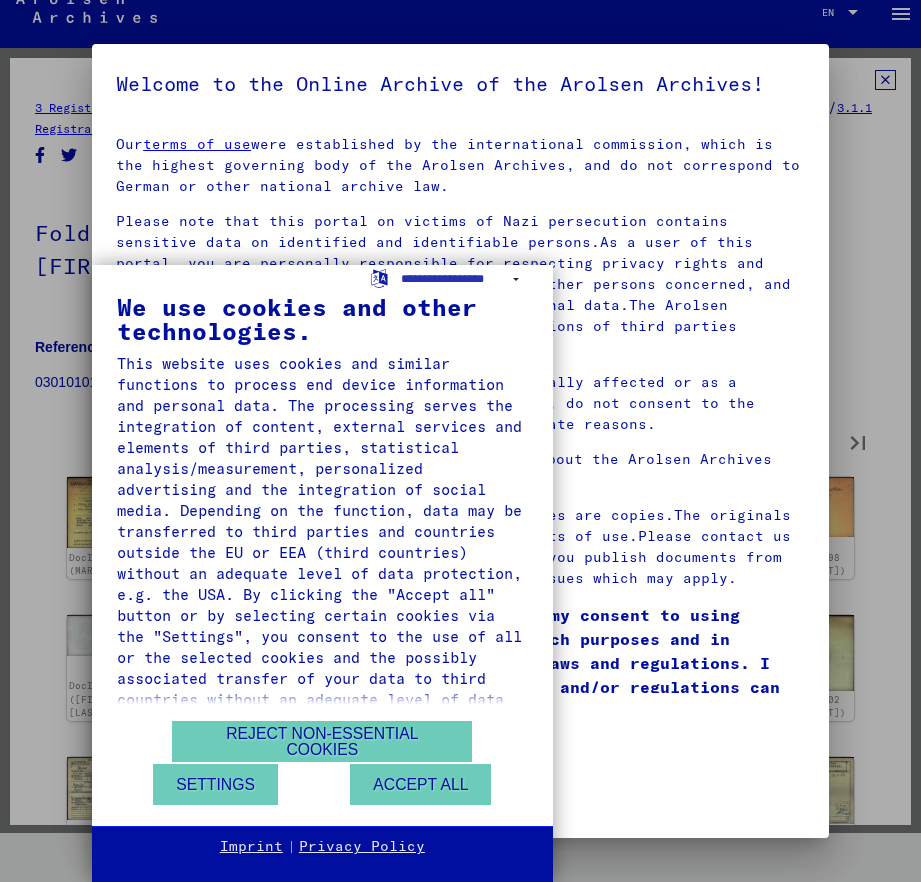 type on "**" 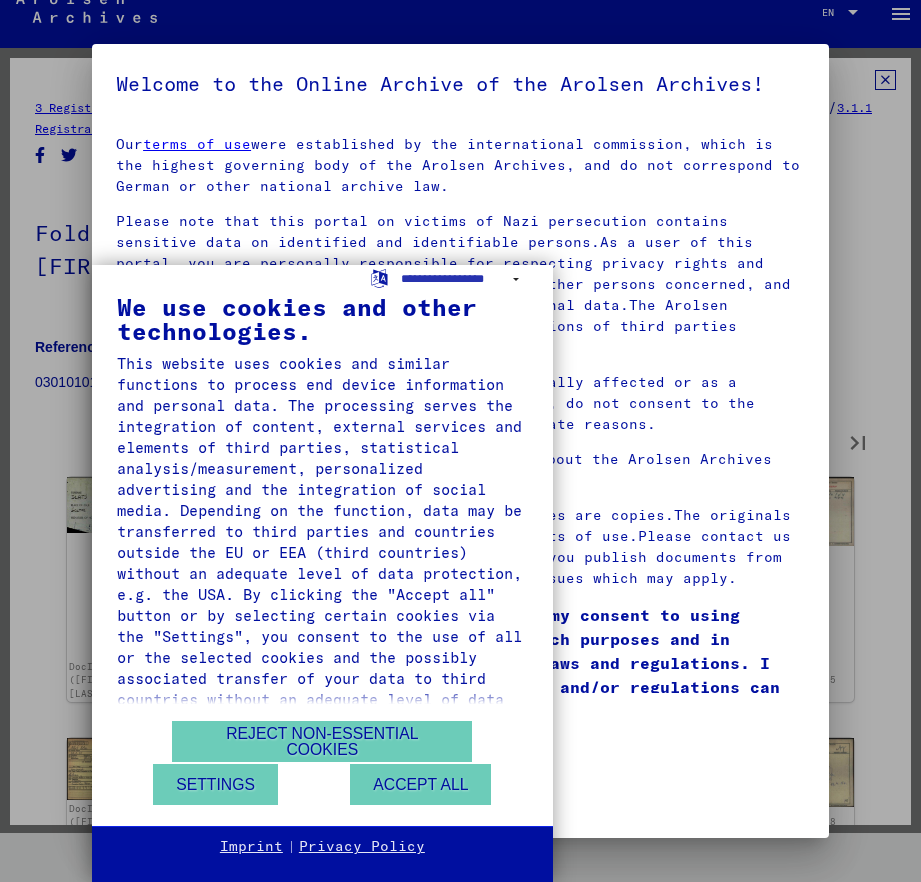 type on "**" 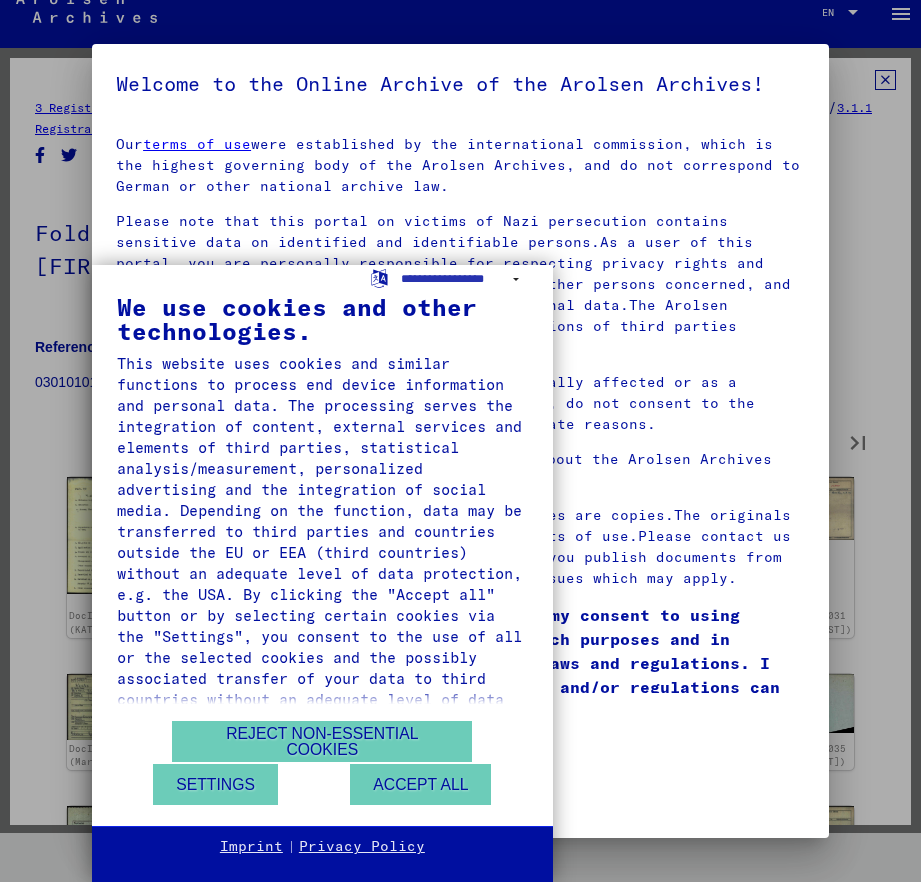 type on "**" 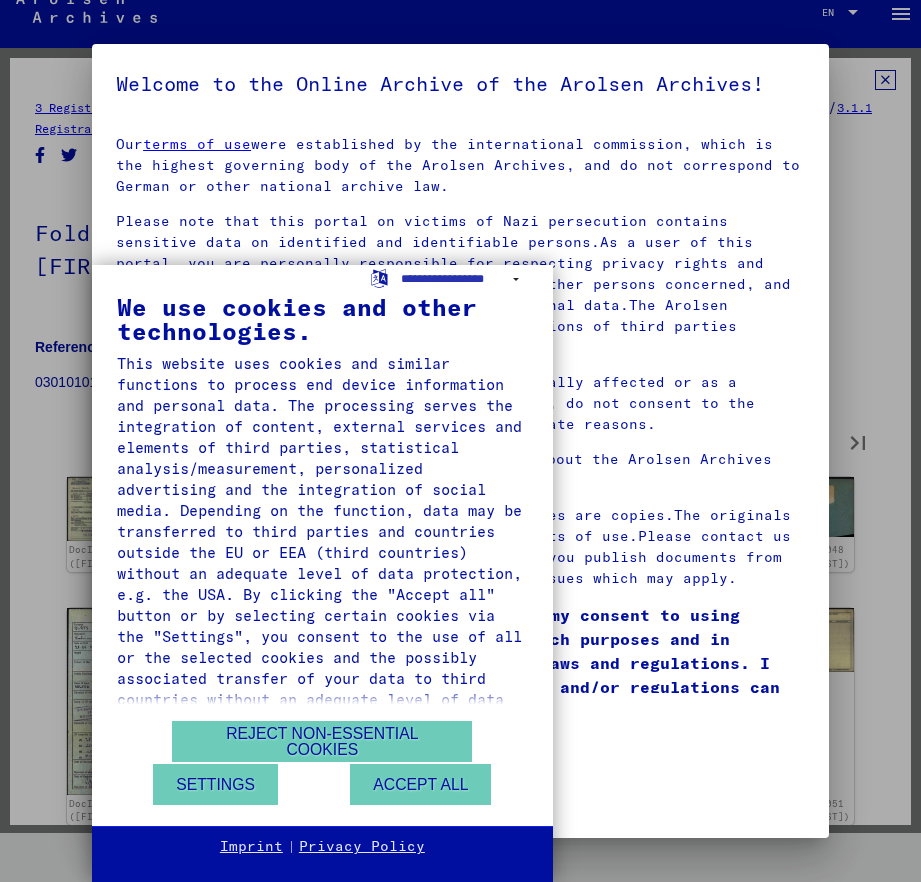 type on "**" 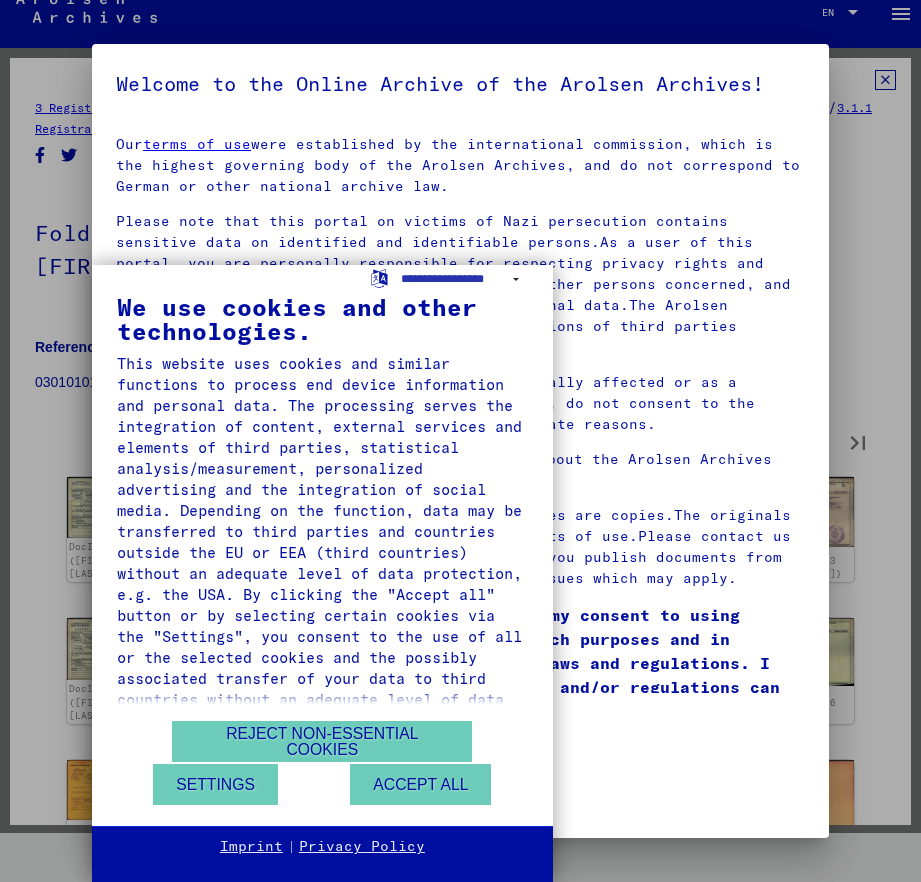 type on "**" 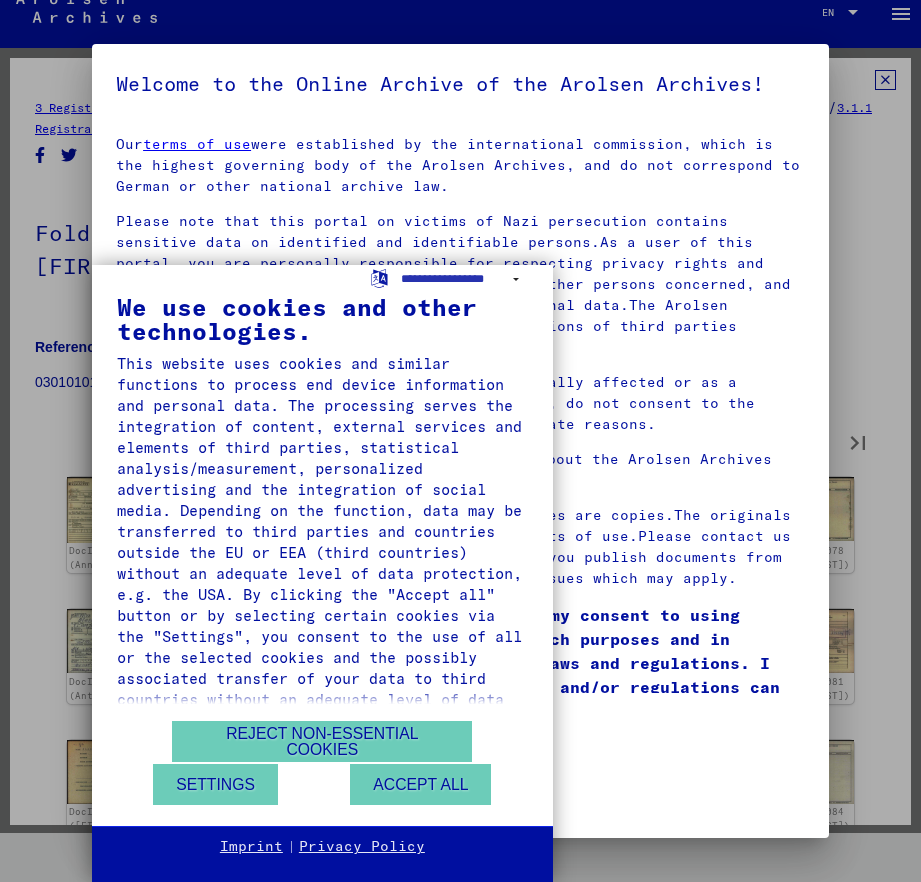 type on "**" 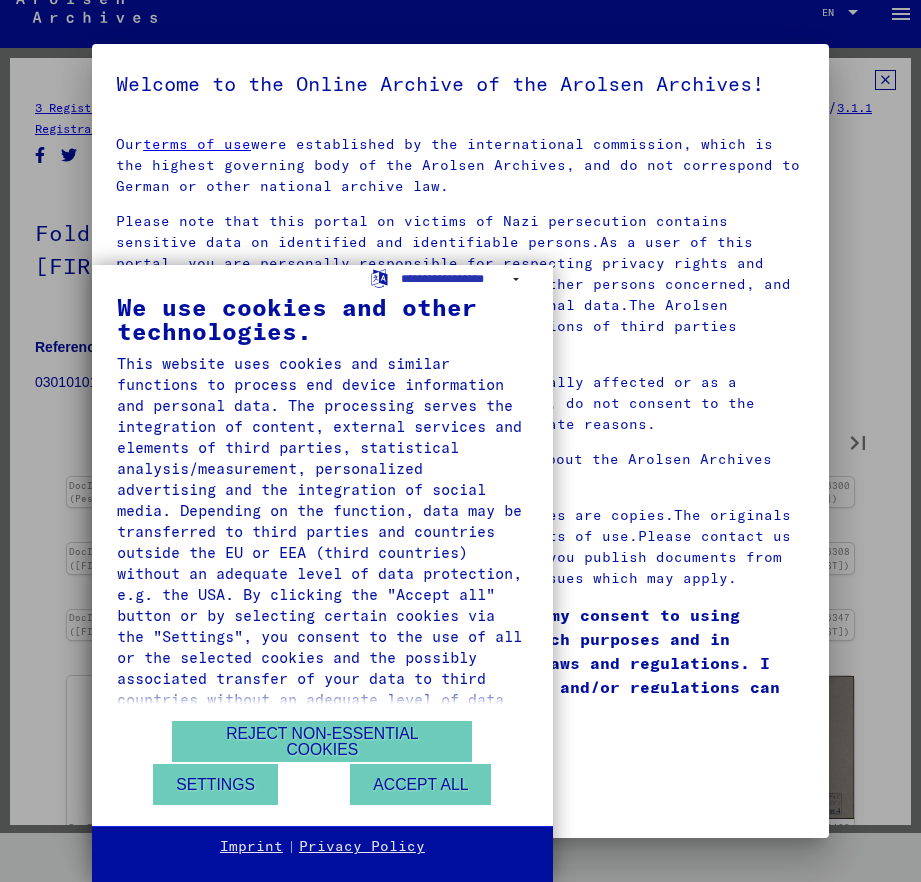 type on "**" 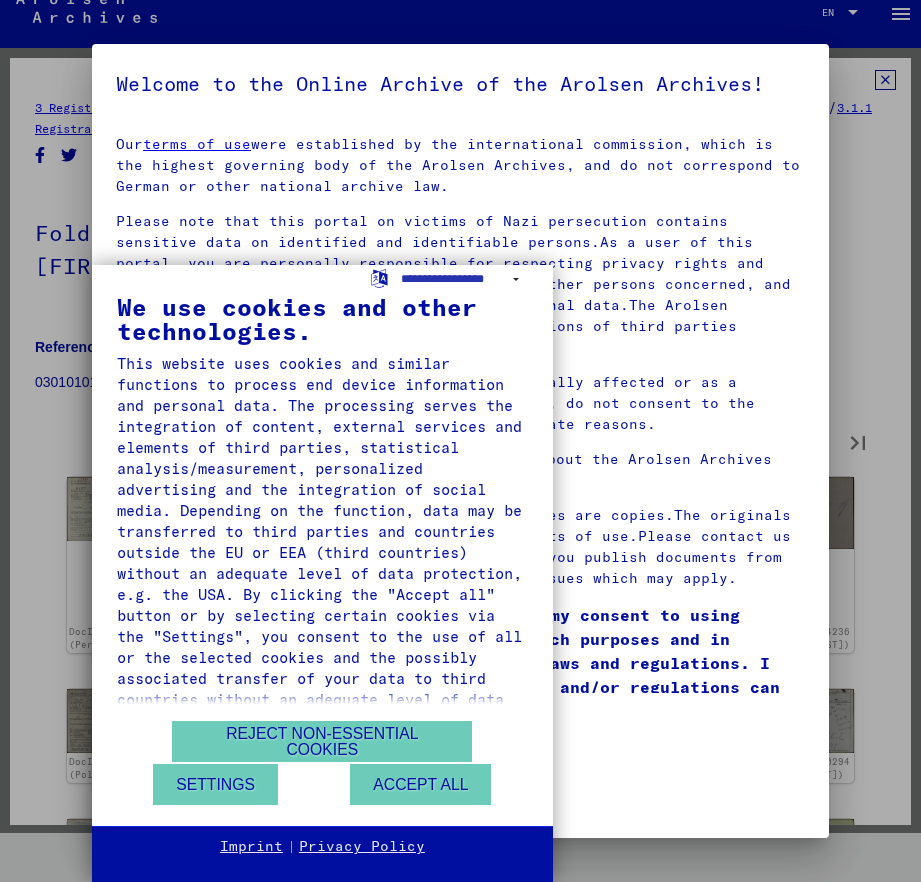 type on "**" 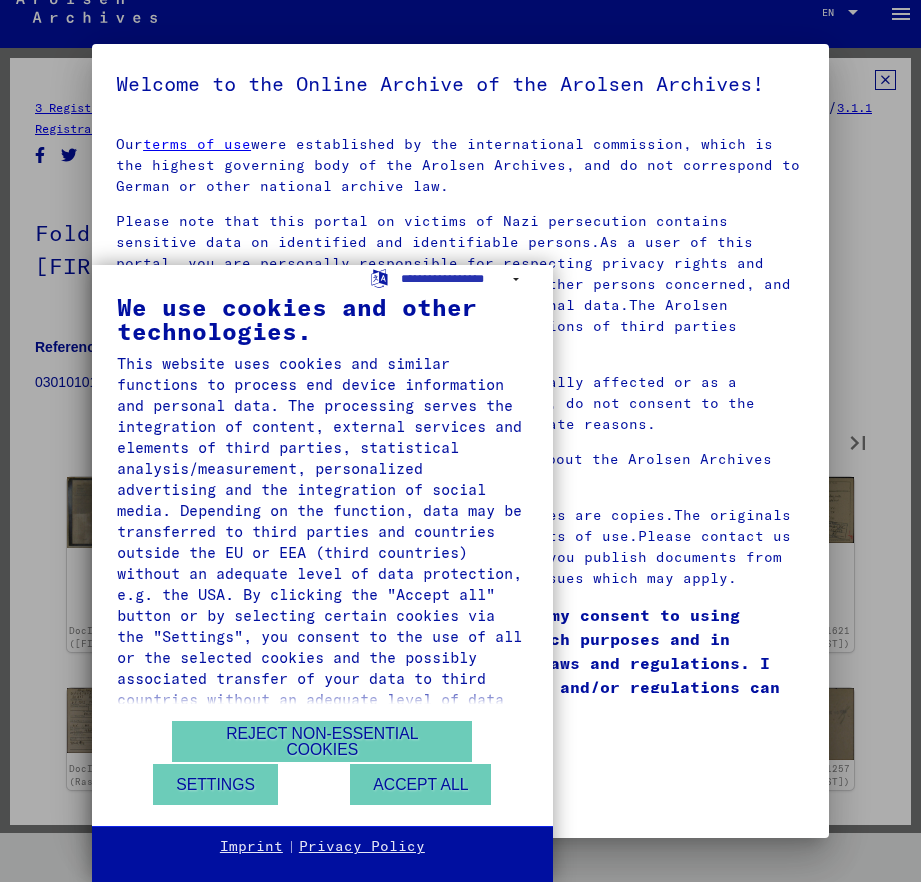 type on "**" 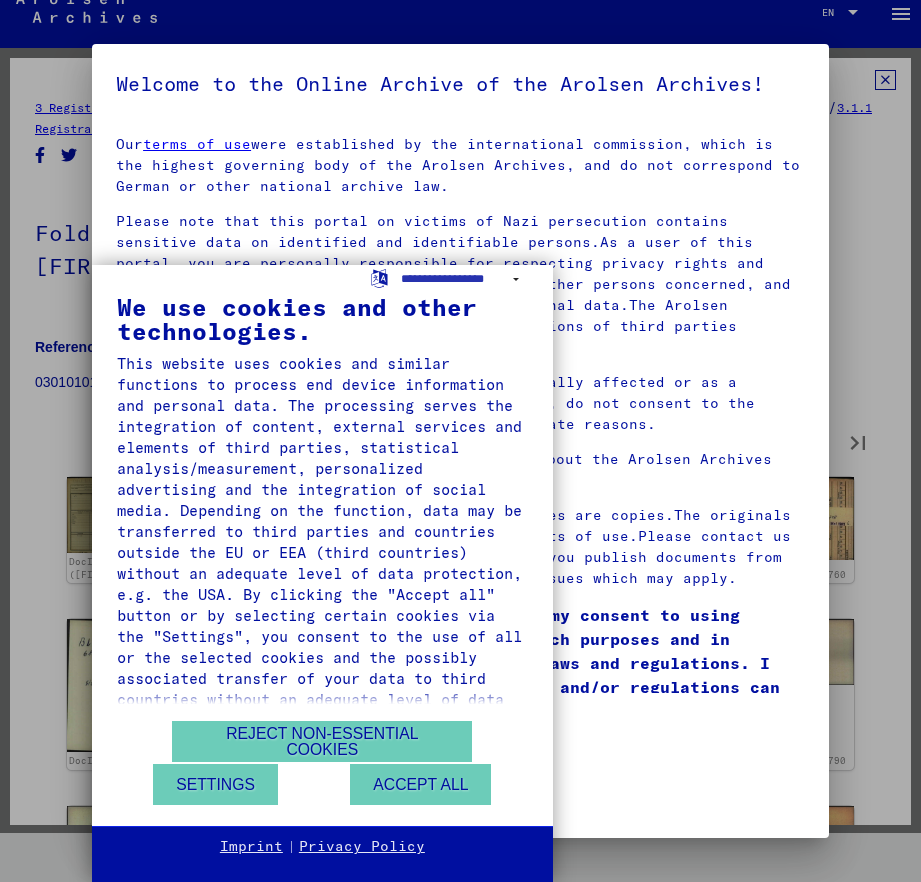 type on "**" 